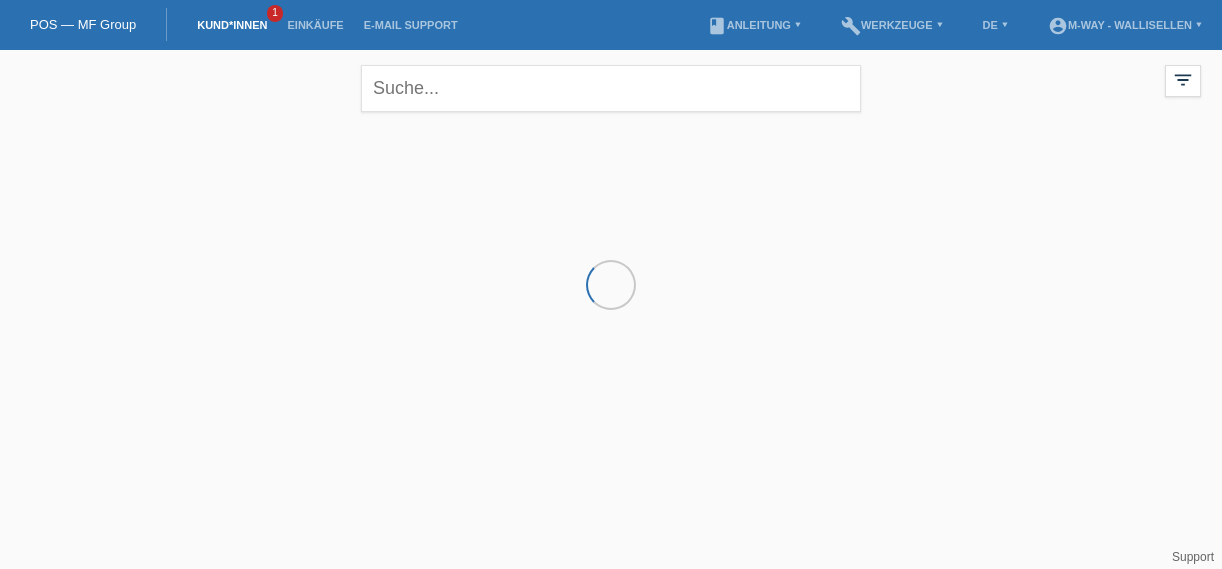 scroll, scrollTop: 0, scrollLeft: 0, axis: both 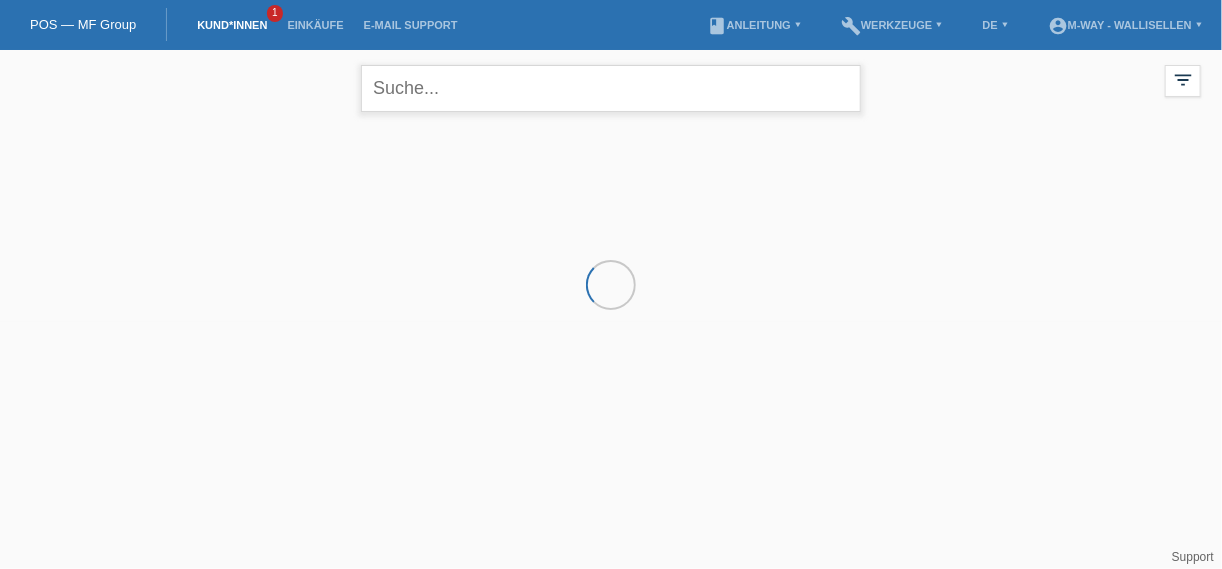 click at bounding box center (611, 88) 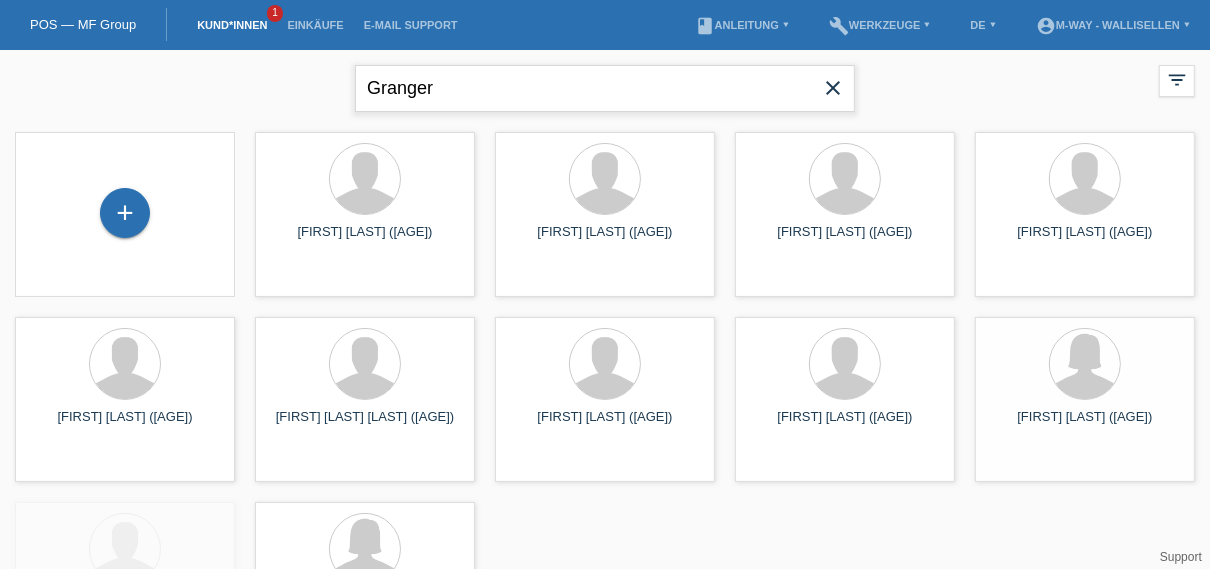 type on "Granger" 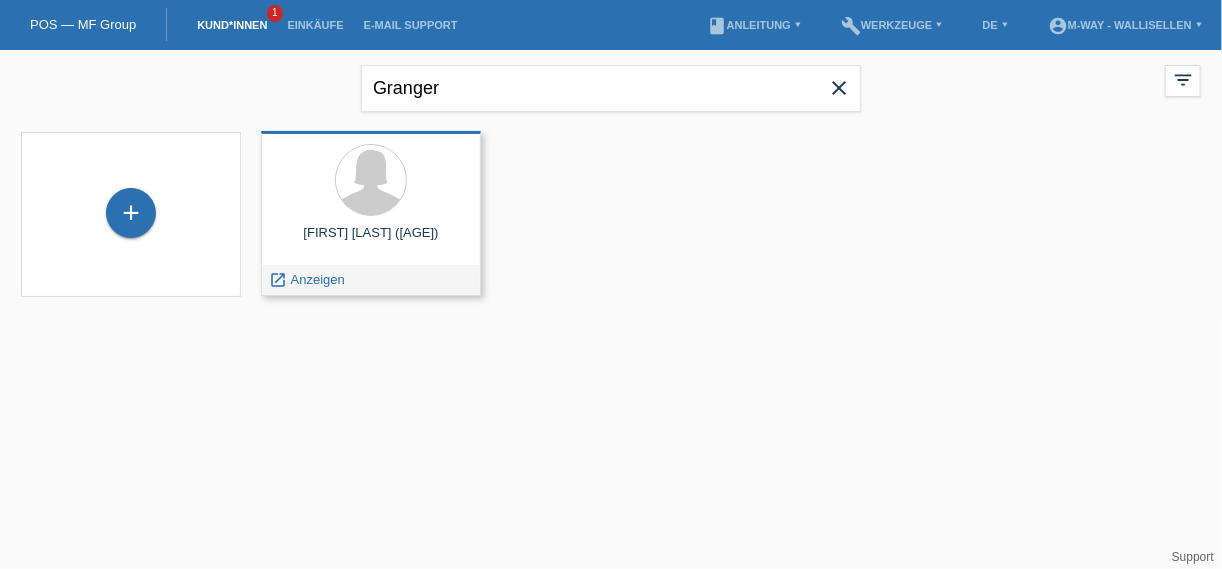 click on "pauline granger (41)" at bounding box center [371, 241] 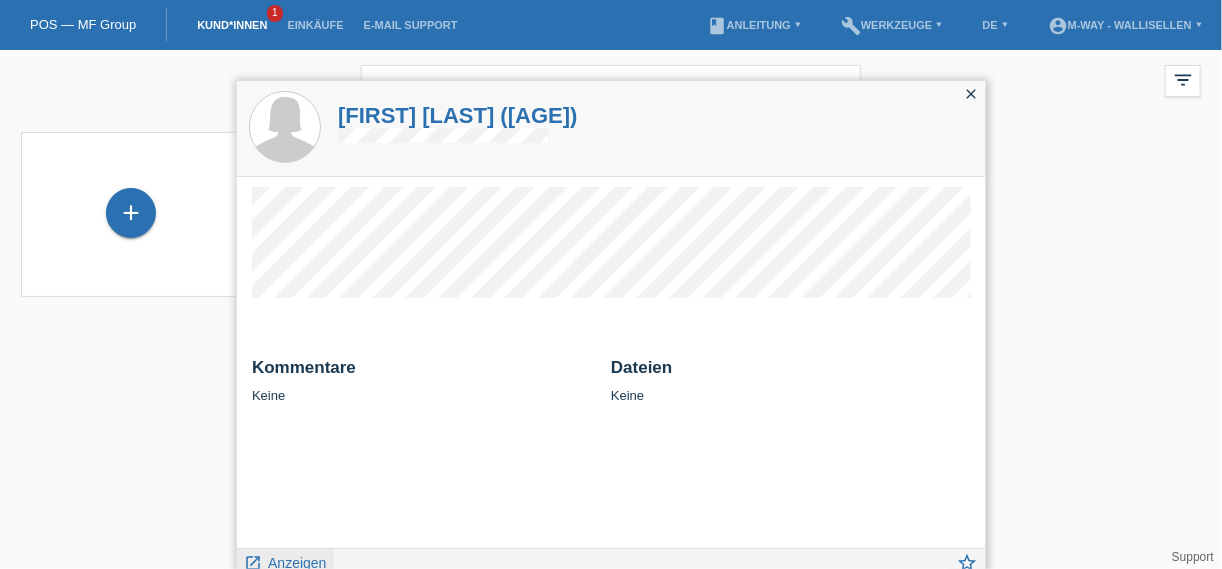 click on "Anzeigen" at bounding box center [297, 563] 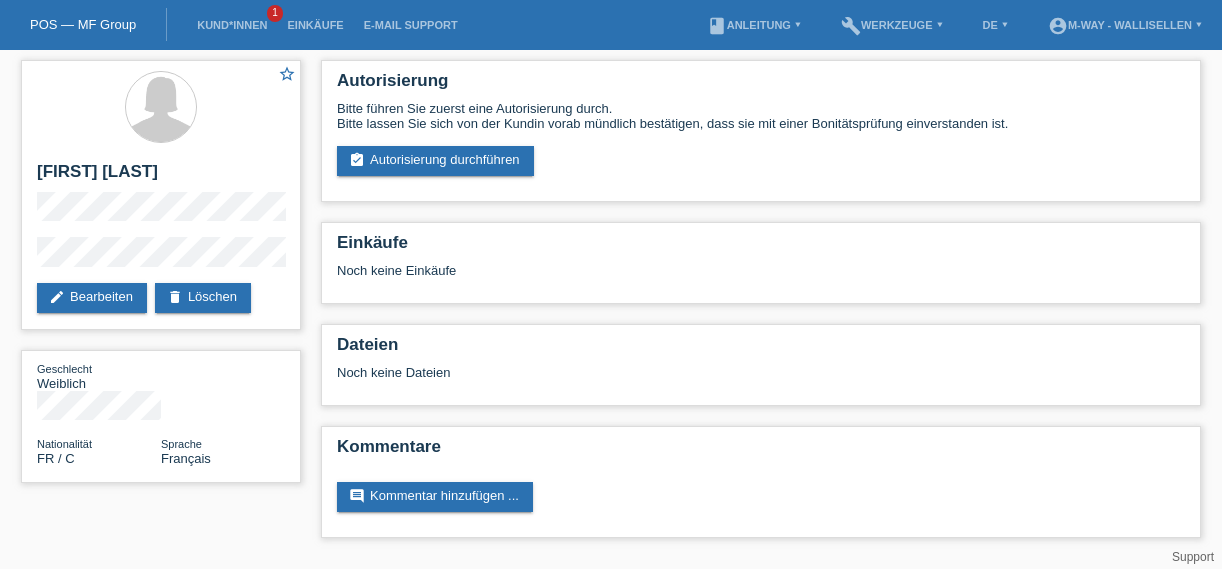 scroll, scrollTop: 0, scrollLeft: 0, axis: both 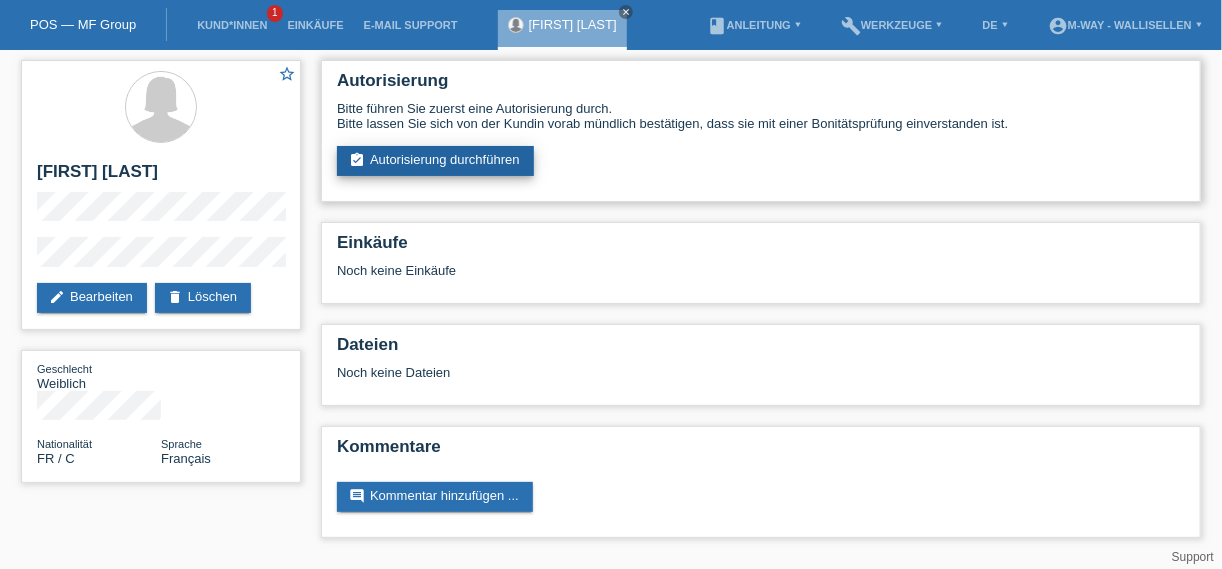click on "assignment_turned_in  Autorisierung durchführen" at bounding box center [435, 161] 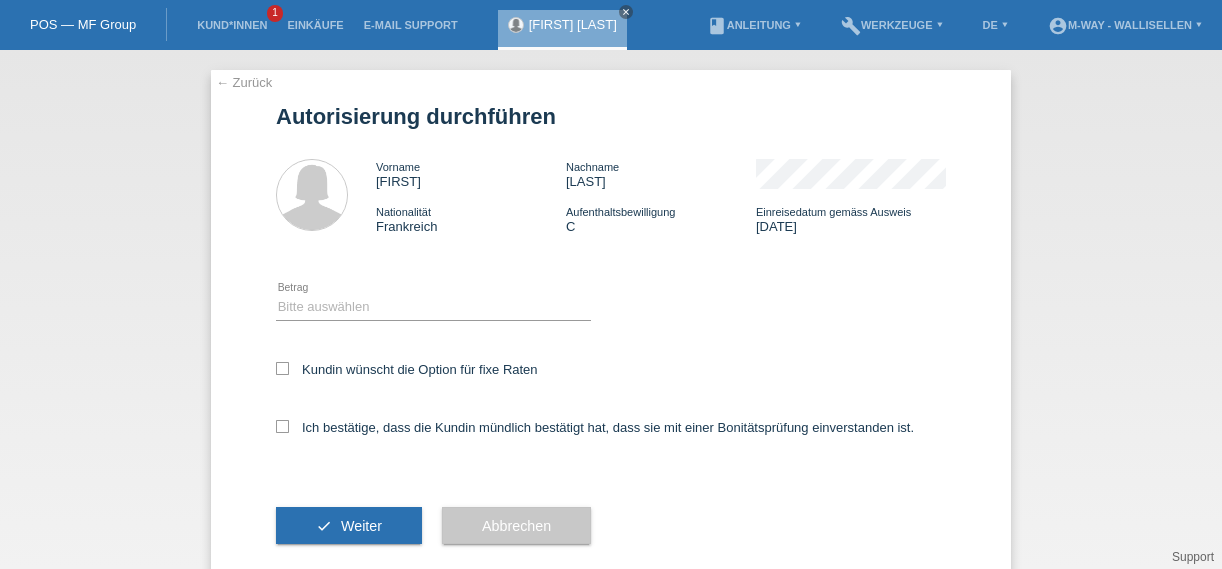 scroll, scrollTop: 0, scrollLeft: 0, axis: both 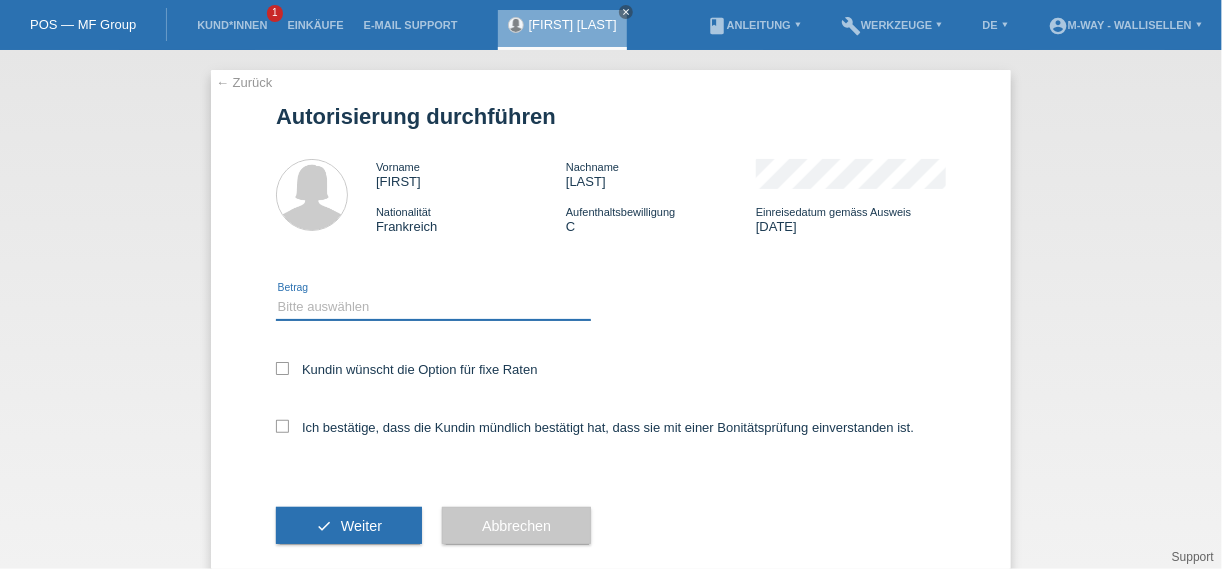click on "Bitte auswählen
CHF 1.00 - CHF 499.00
CHF 500.00 - CHF 1'999.00
CHF 2'000.00 - CHF 15'000.00" at bounding box center [433, 307] 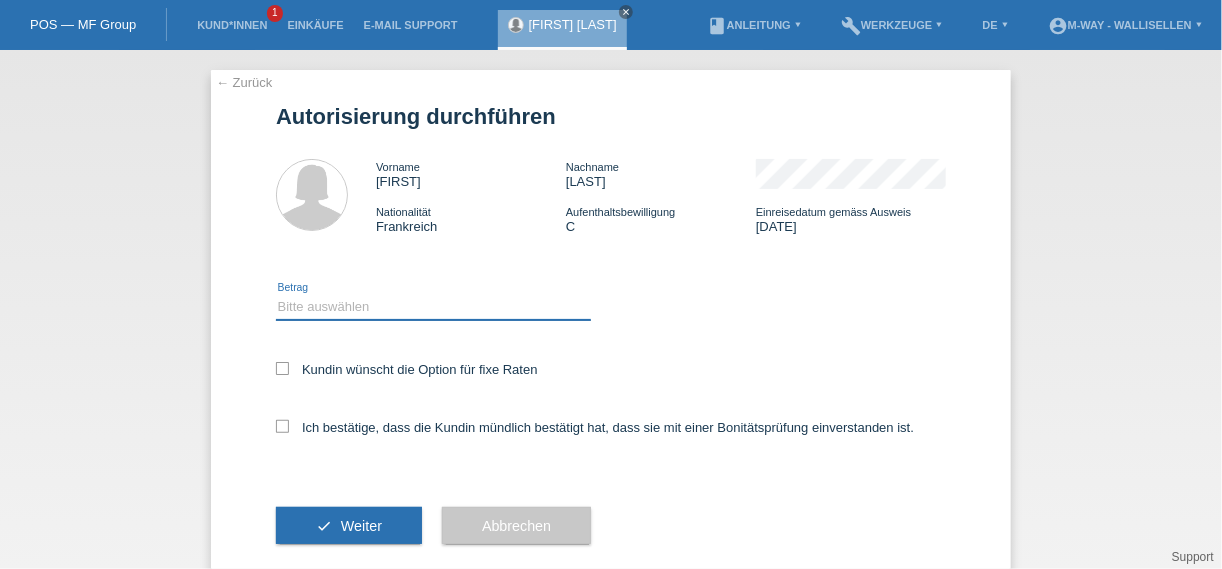 select on "3" 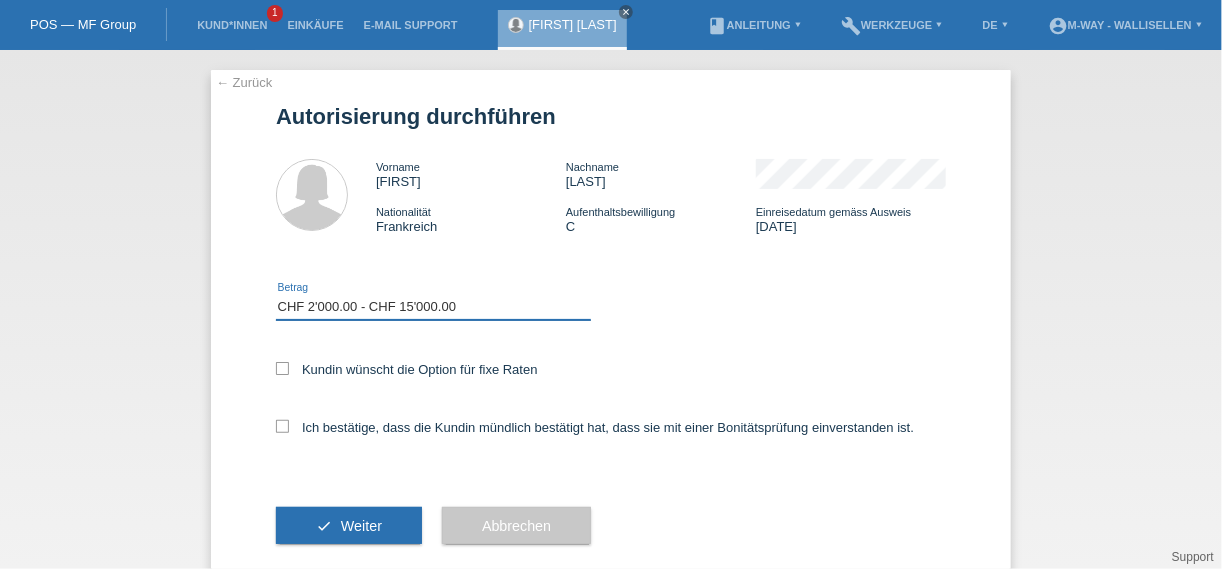 click on "Bitte auswählen
CHF 1.00 - CHF 499.00
CHF 500.00 - CHF 1'999.00
CHF 2'000.00 - CHF 15'000.00" at bounding box center (433, 307) 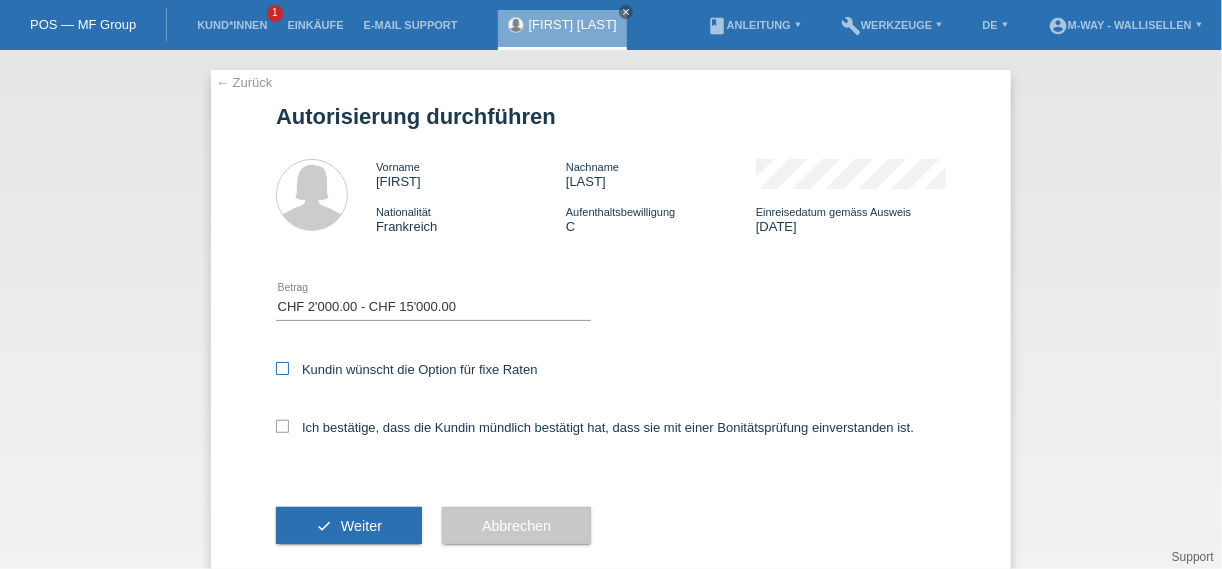 click at bounding box center [282, 368] 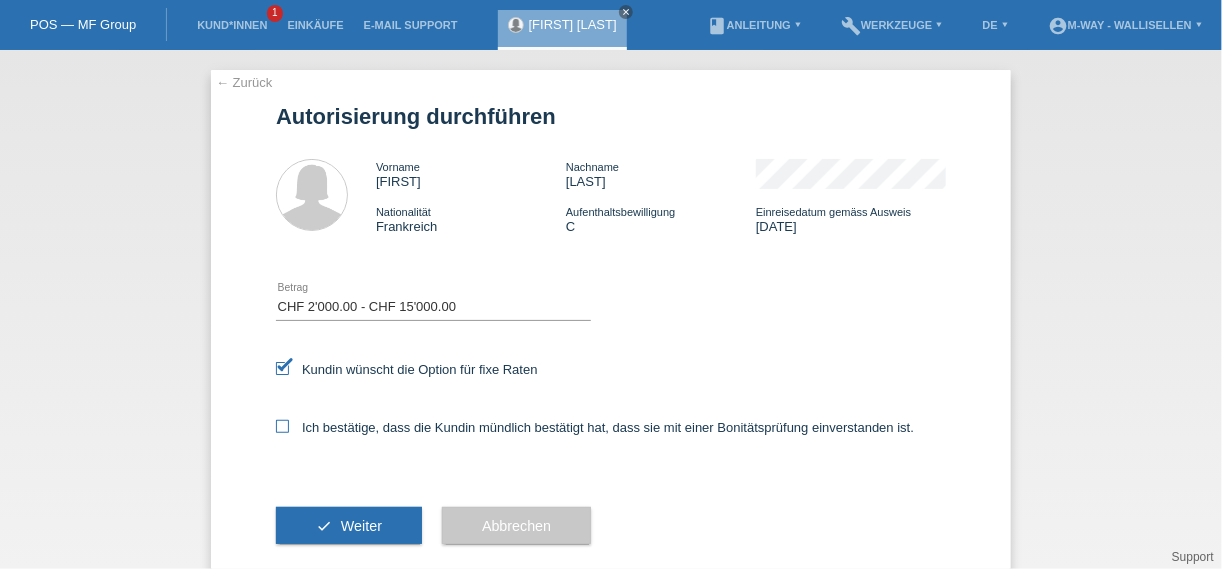 click at bounding box center (282, 426) 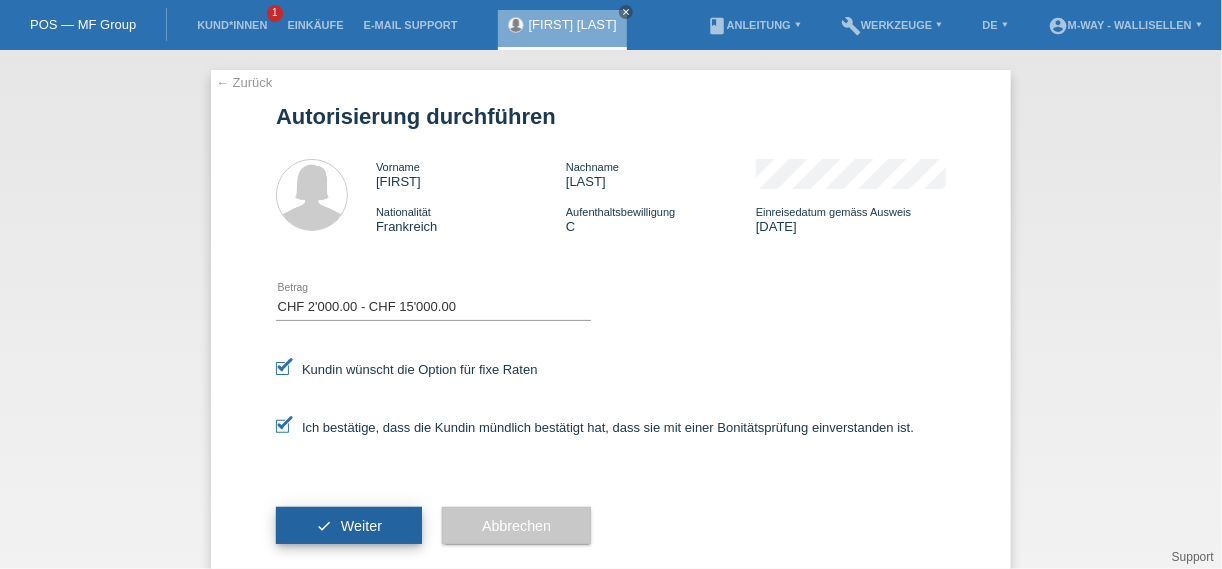 click on "Weiter" at bounding box center (361, 526) 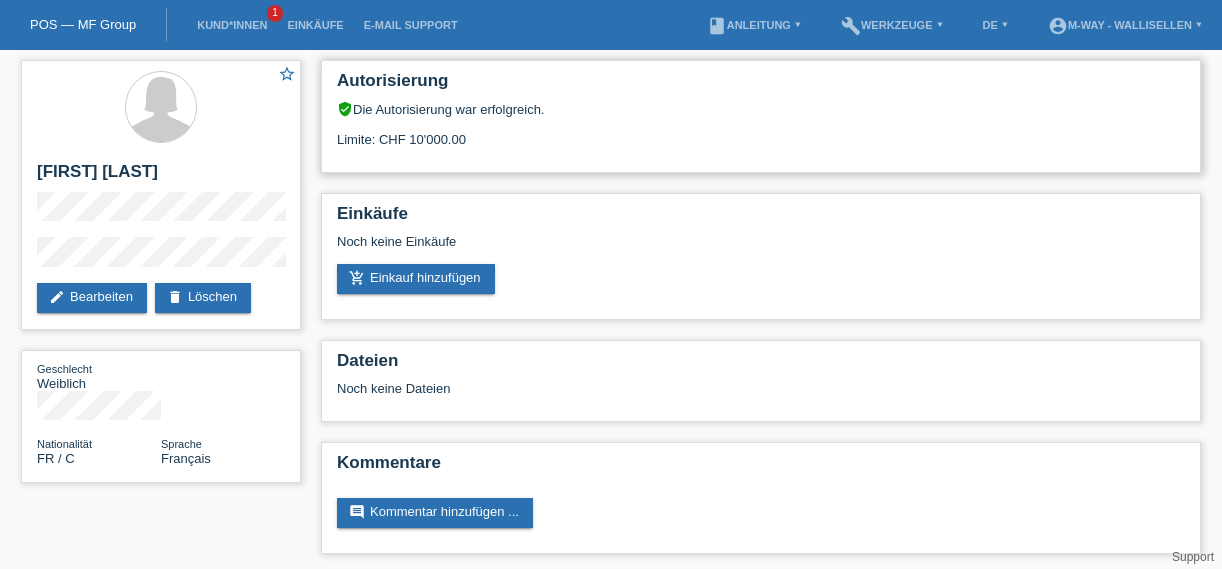 scroll, scrollTop: 0, scrollLeft: 0, axis: both 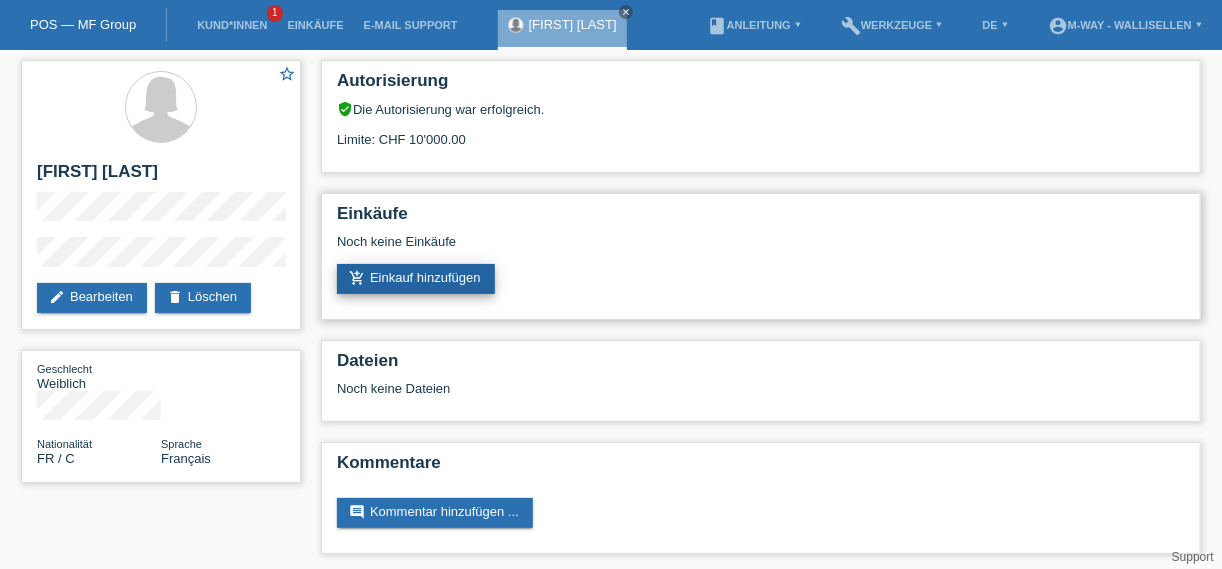 click on "add_shopping_cart  Einkauf hinzufügen" at bounding box center (416, 279) 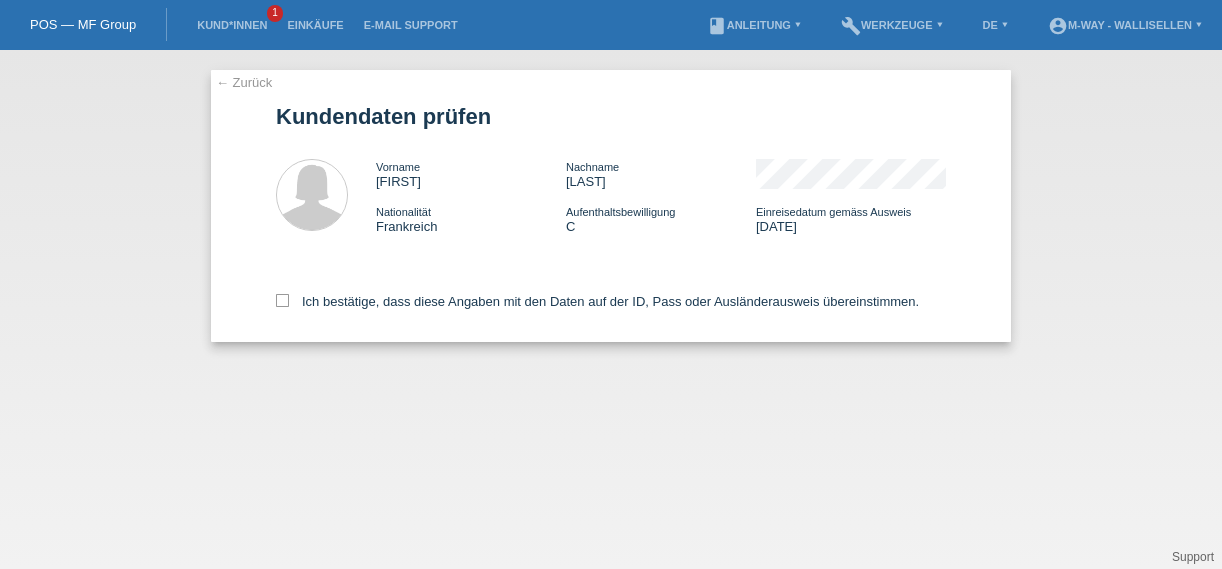 scroll, scrollTop: 0, scrollLeft: 0, axis: both 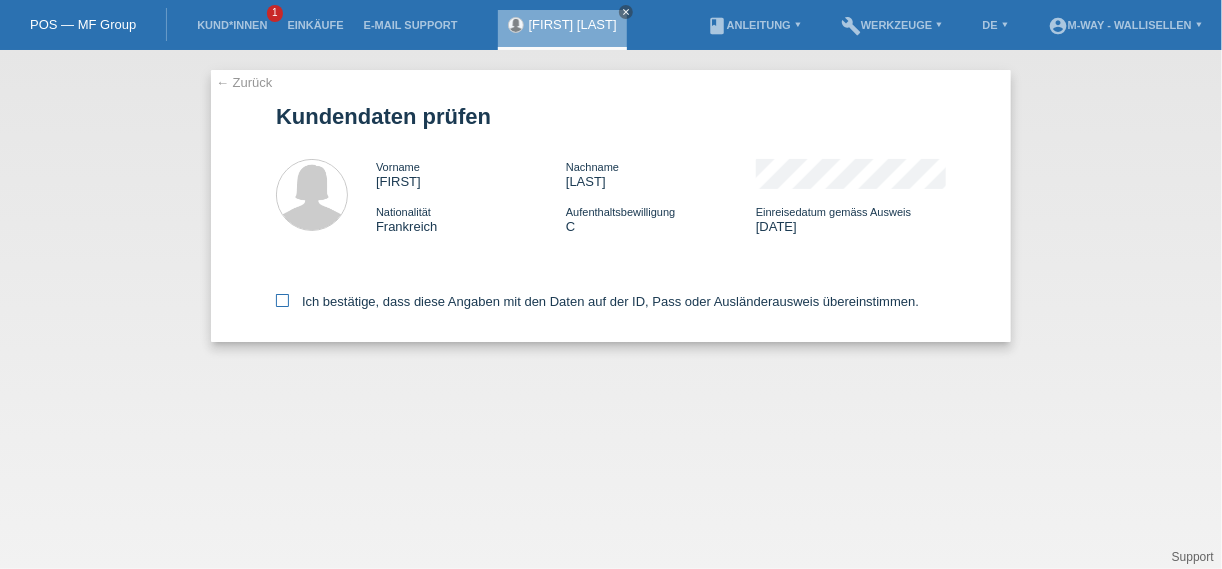 click on "Ich bestätige, dass diese Angaben mit den Daten auf der ID, Pass oder Ausländerausweis übereinstimmen." at bounding box center (597, 301) 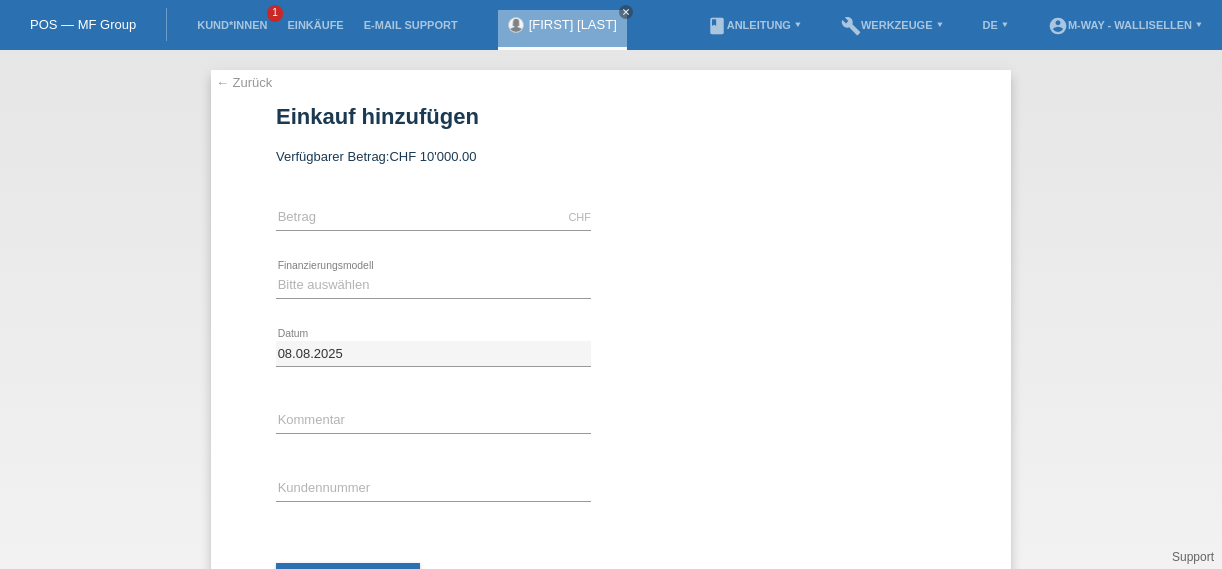 scroll, scrollTop: 0, scrollLeft: 0, axis: both 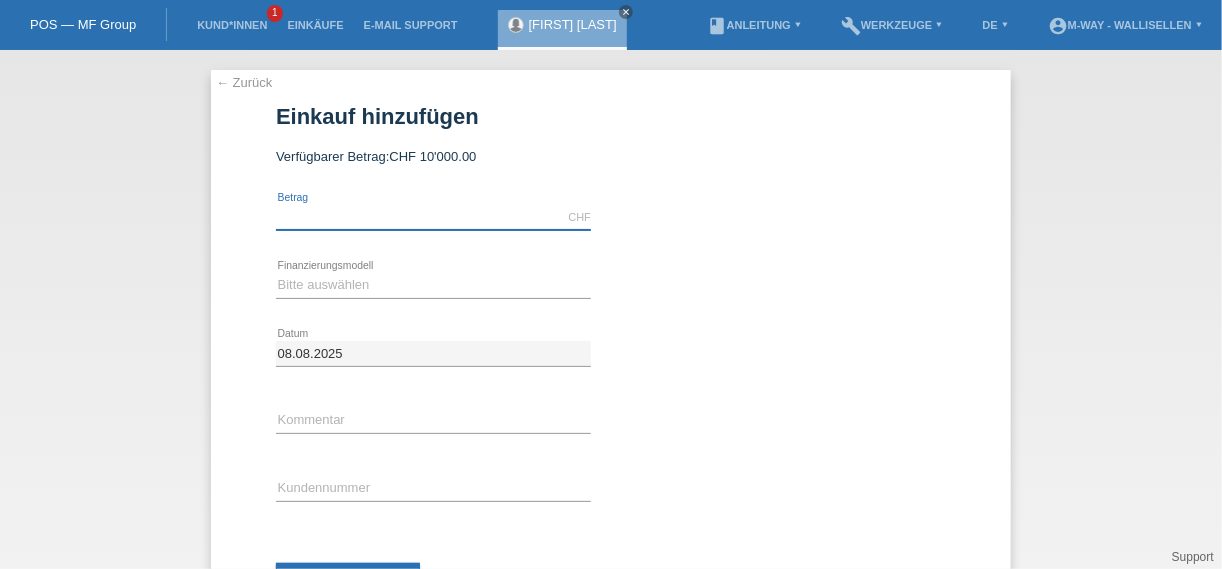 click at bounding box center (433, 217) 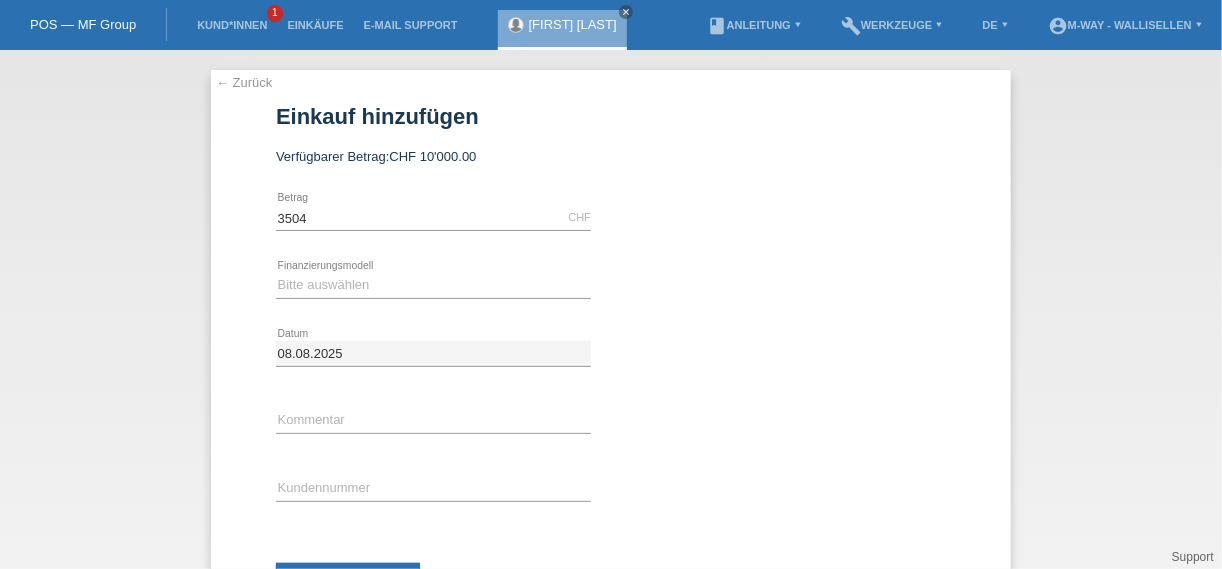 type on "3504.00" 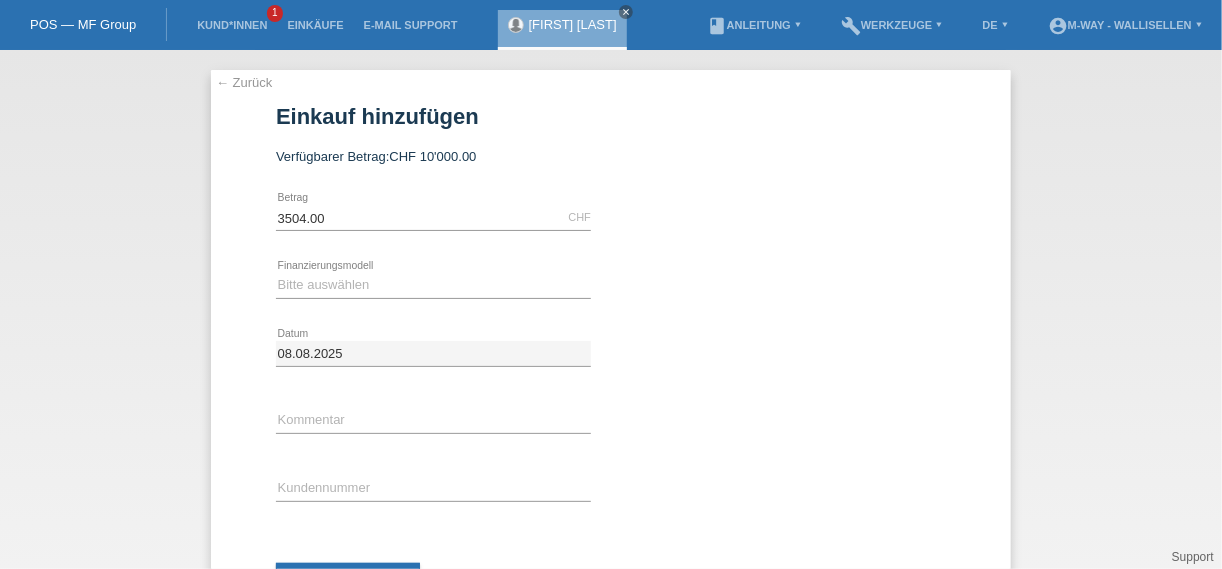 click on "Bitte auswählen
Fixe Raten
Kauf auf Rechnung mit Teilzahlungsoption
error
Finanzierungsmodell" at bounding box center (433, 286) 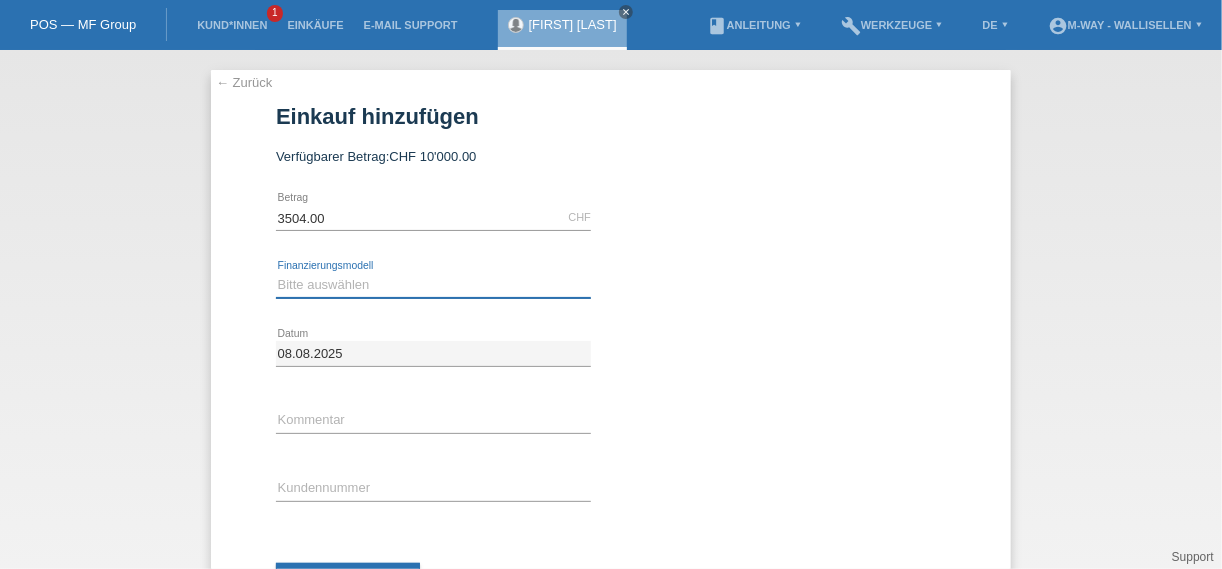 click on "Bitte auswählen
Fixe Raten
Kauf auf Rechnung mit Teilzahlungsoption" at bounding box center (433, 285) 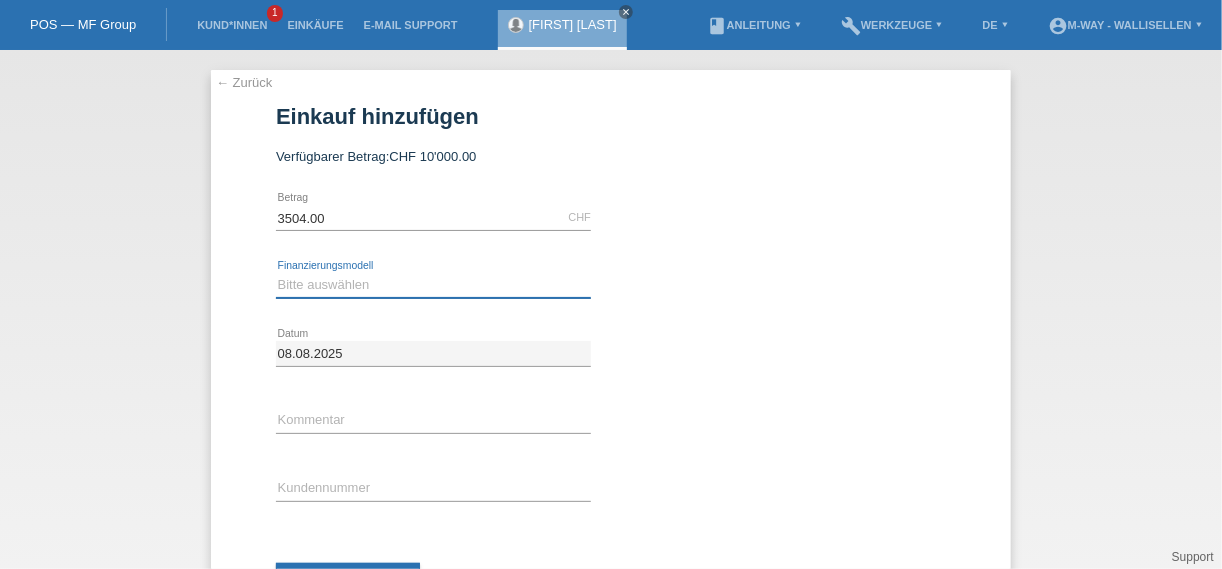 select on "77" 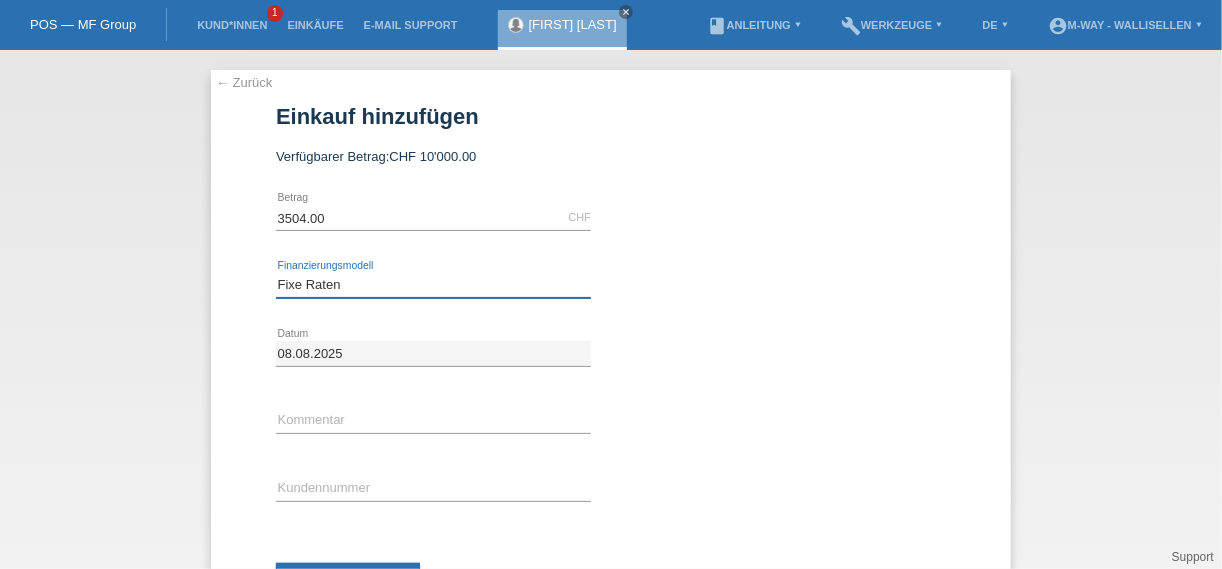 click on "Bitte auswählen
Fixe Raten
Kauf auf Rechnung mit Teilzahlungsoption" at bounding box center [433, 285] 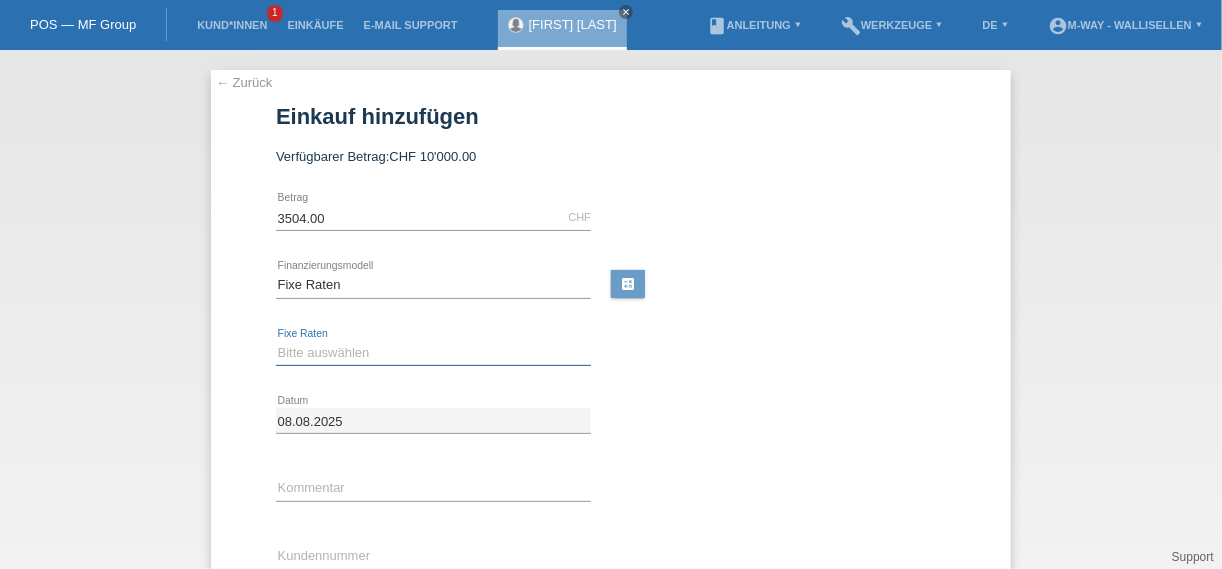 click on "Bitte auswählen
4 Raten
5 Raten
6 Raten
7 Raten
8 Raten
9 Raten
10 Raten
11 Raten" at bounding box center (433, 353) 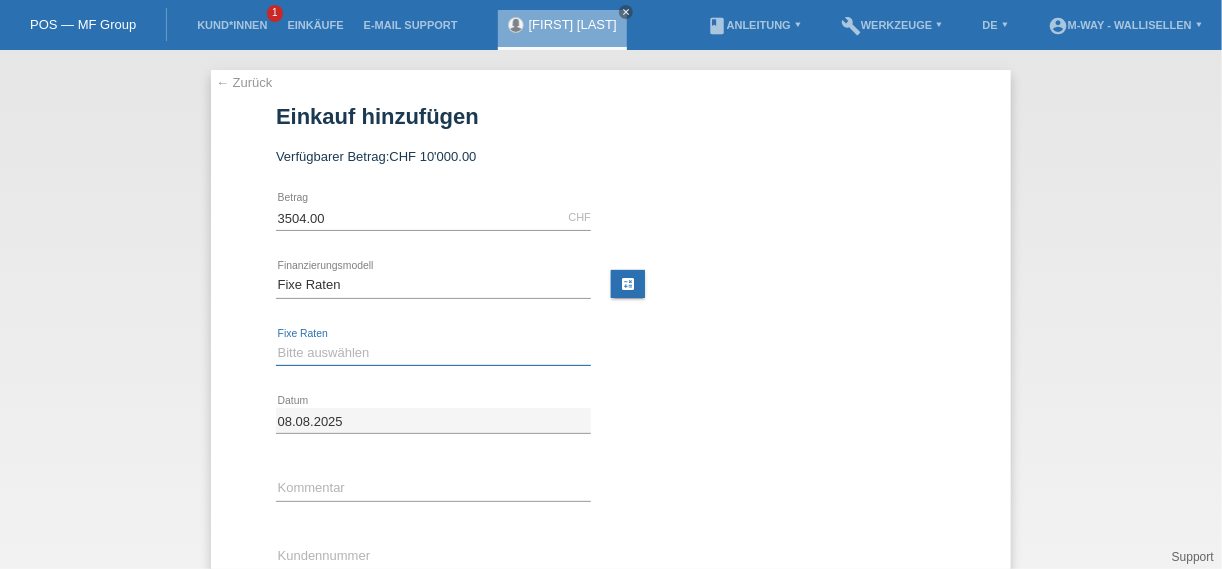 select on "202" 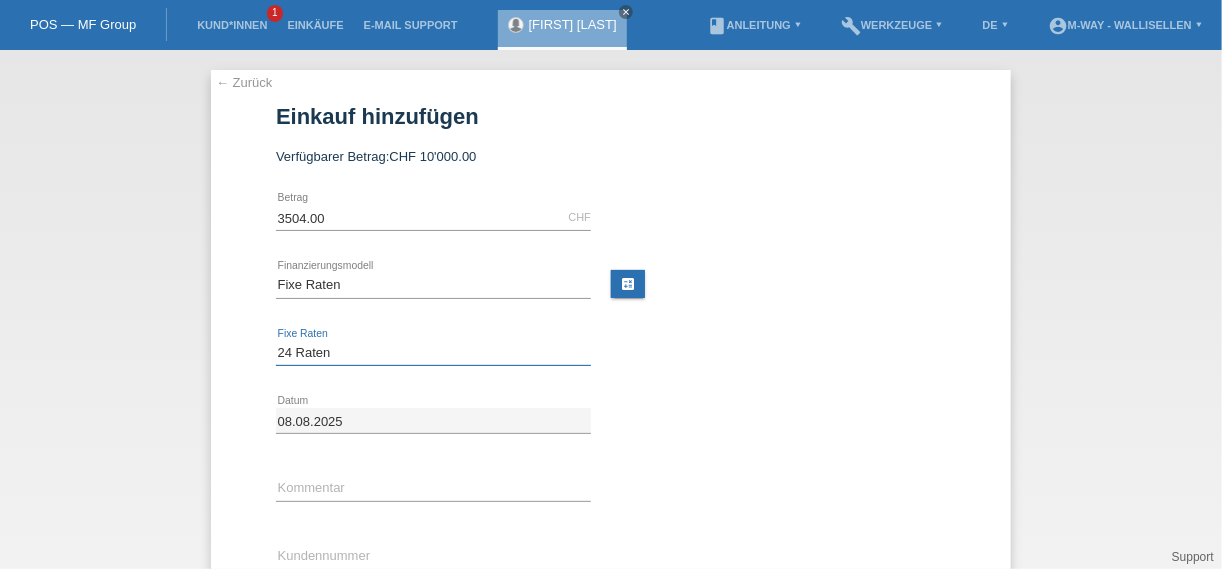 click on "Bitte auswählen
4 Raten
5 Raten
6 Raten
7 Raten
8 Raten
9 Raten
10 Raten
11 Raten" at bounding box center (433, 353) 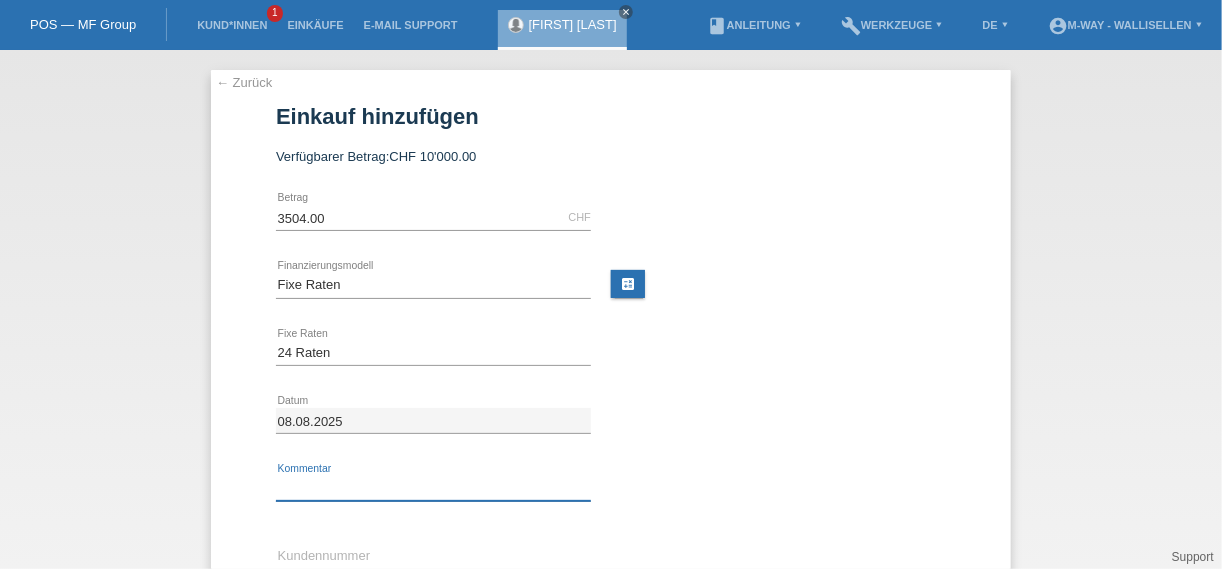 click at bounding box center [433, 488] 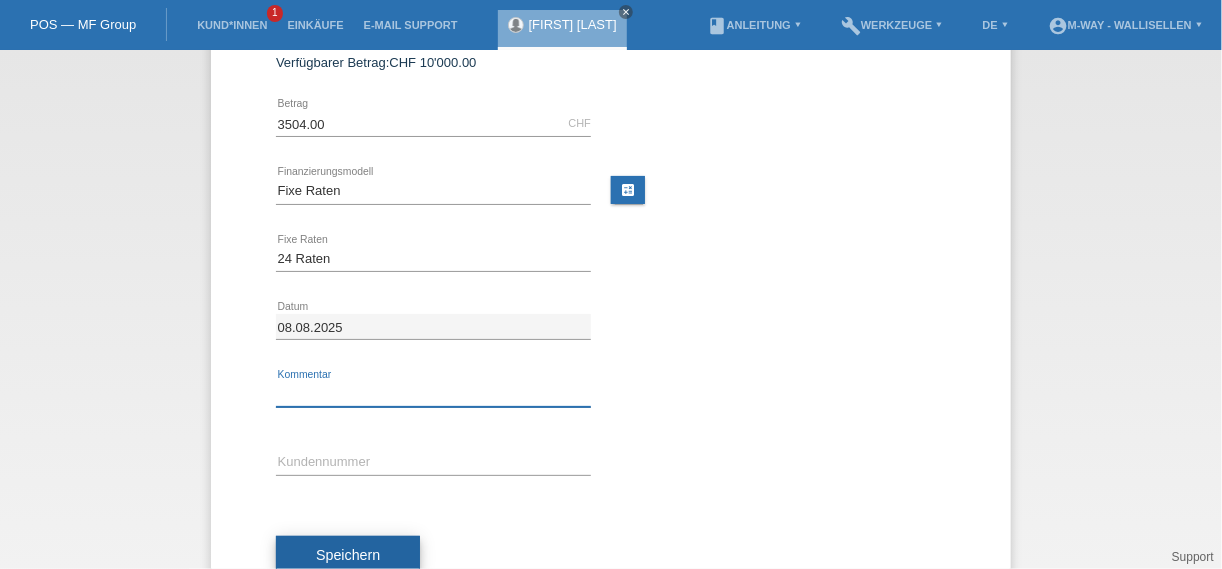 scroll, scrollTop: 154, scrollLeft: 0, axis: vertical 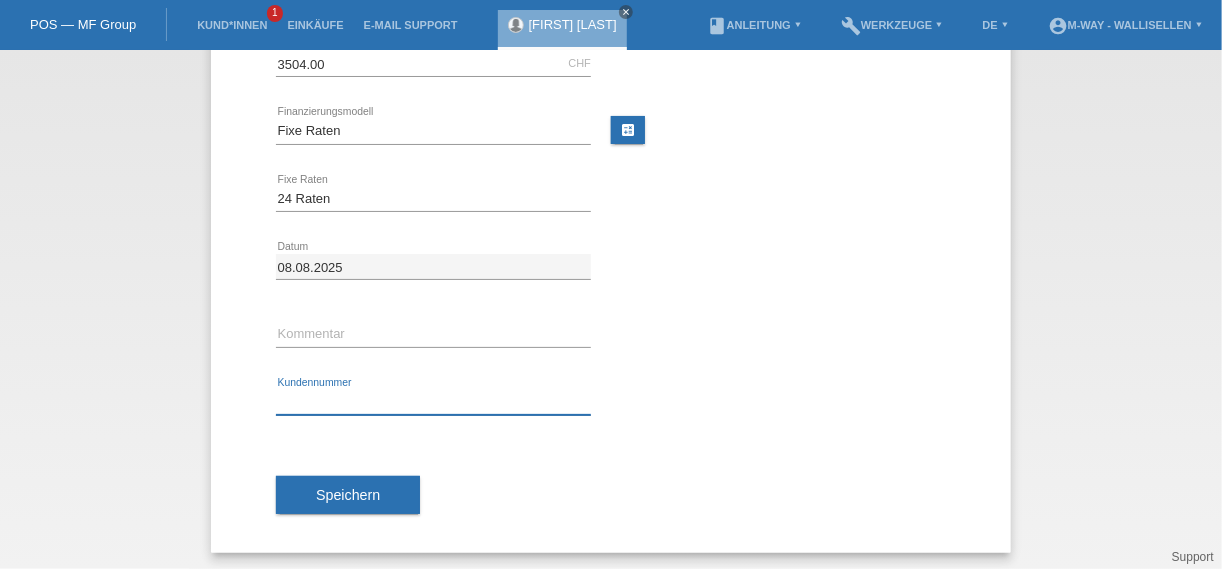 click at bounding box center (433, 402) 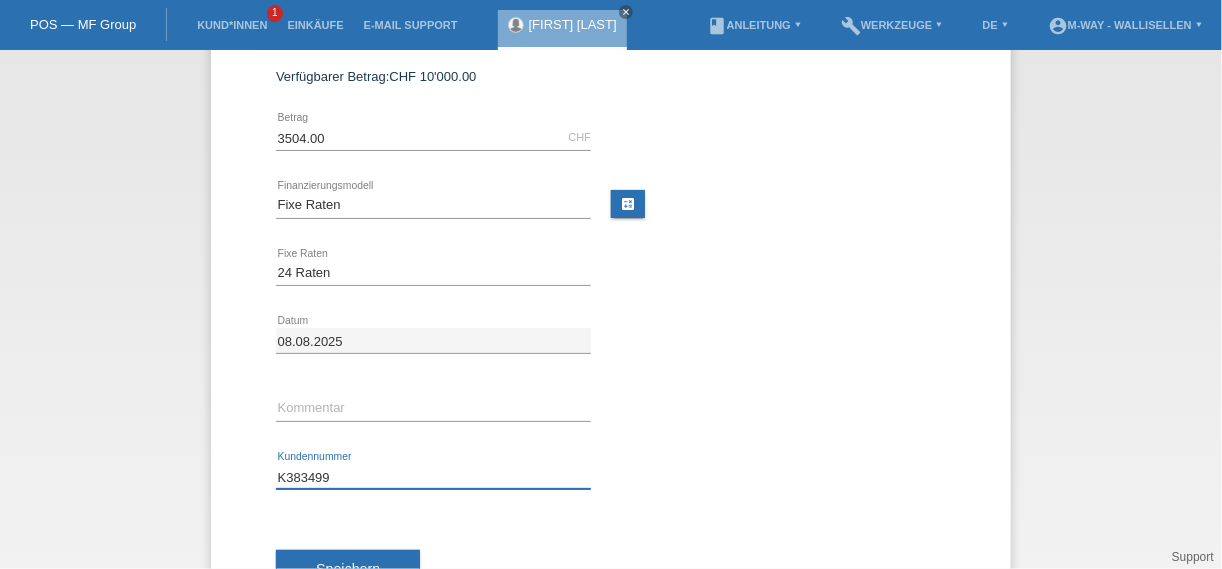 scroll, scrollTop: 154, scrollLeft: 0, axis: vertical 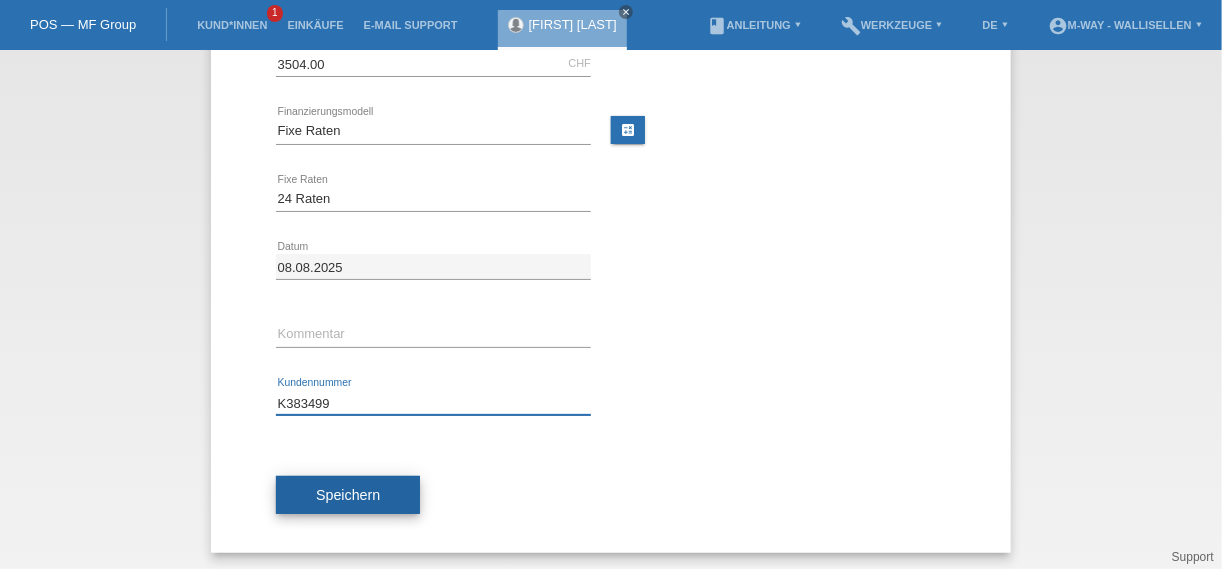 type on "K383499" 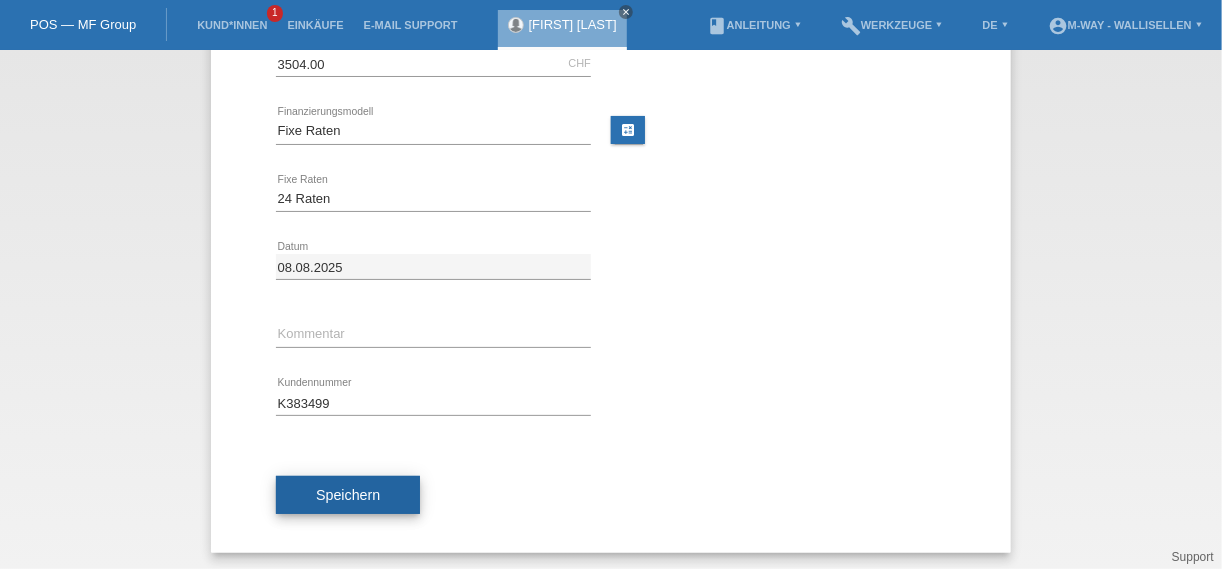 click on "Speichern" at bounding box center (348, 495) 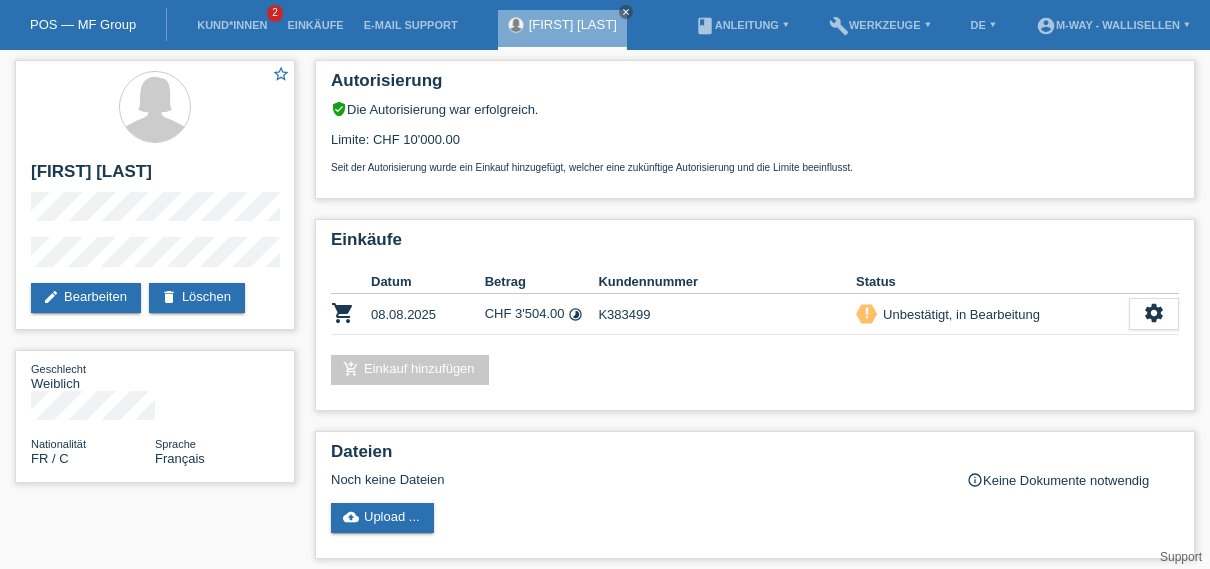 scroll, scrollTop: 0, scrollLeft: 0, axis: both 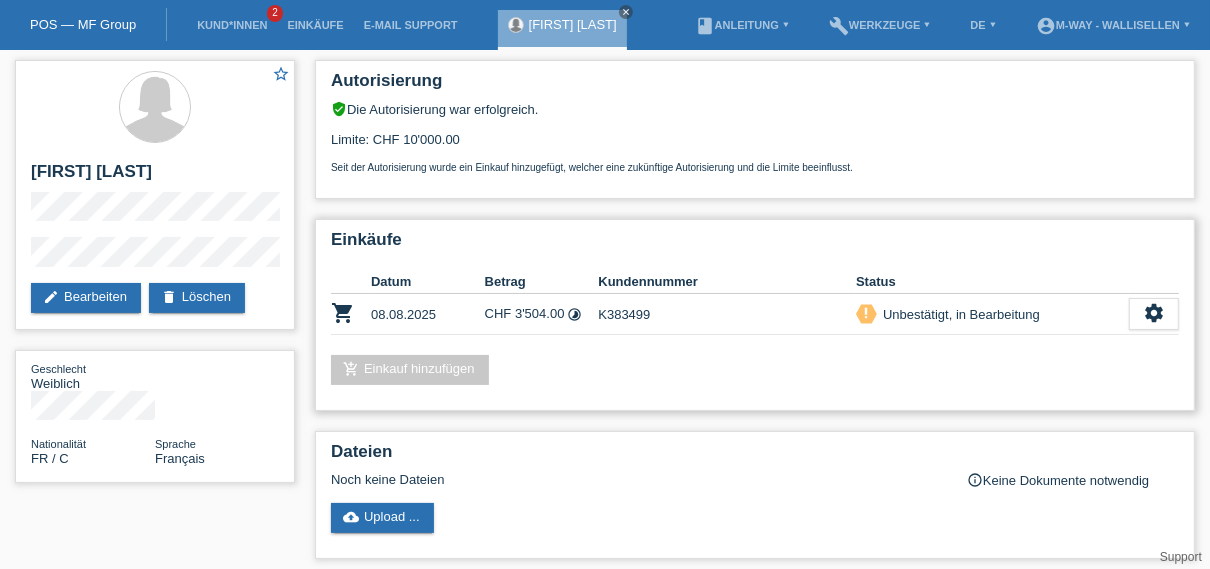 click at bounding box center (1154, 282) 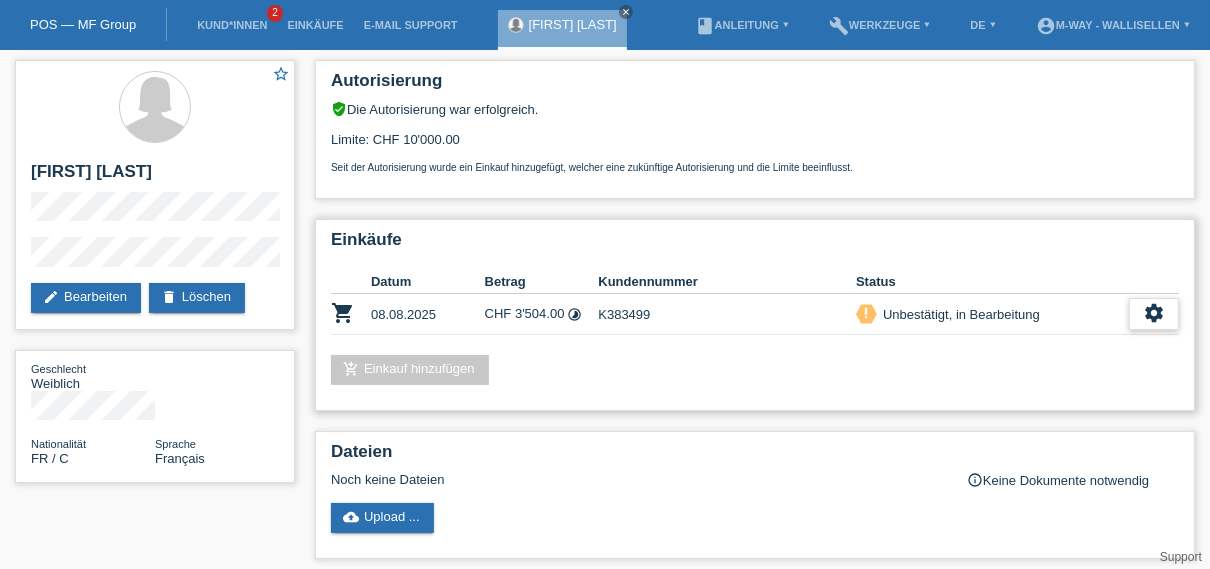 click on "settings" at bounding box center [1154, 313] 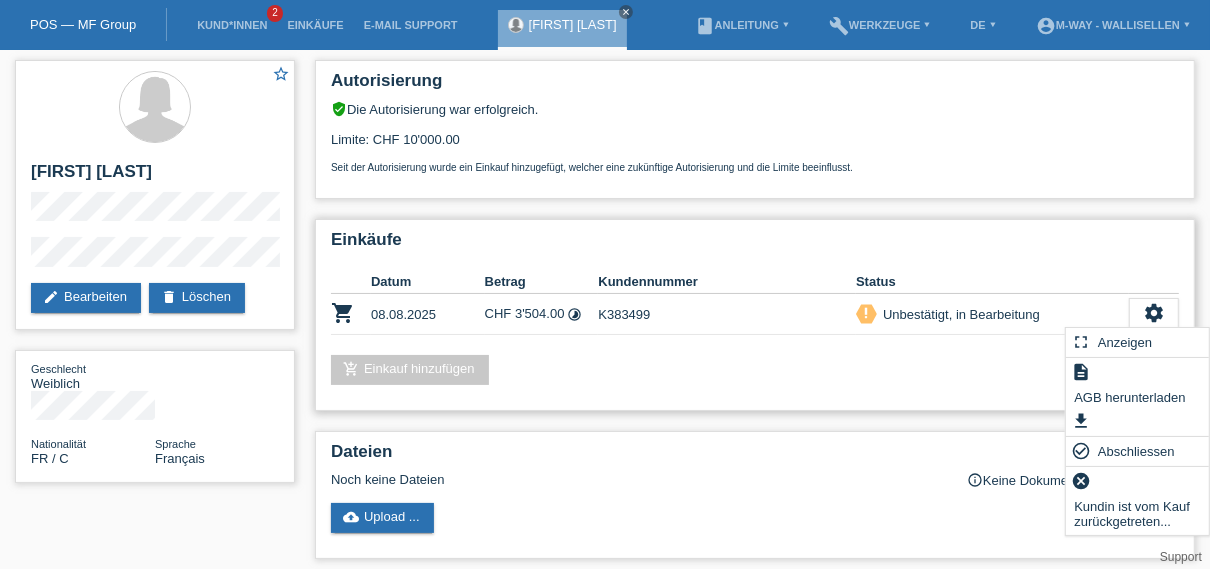 click on "add_shopping_cart  Einkauf hinzufügen" at bounding box center (755, 370) 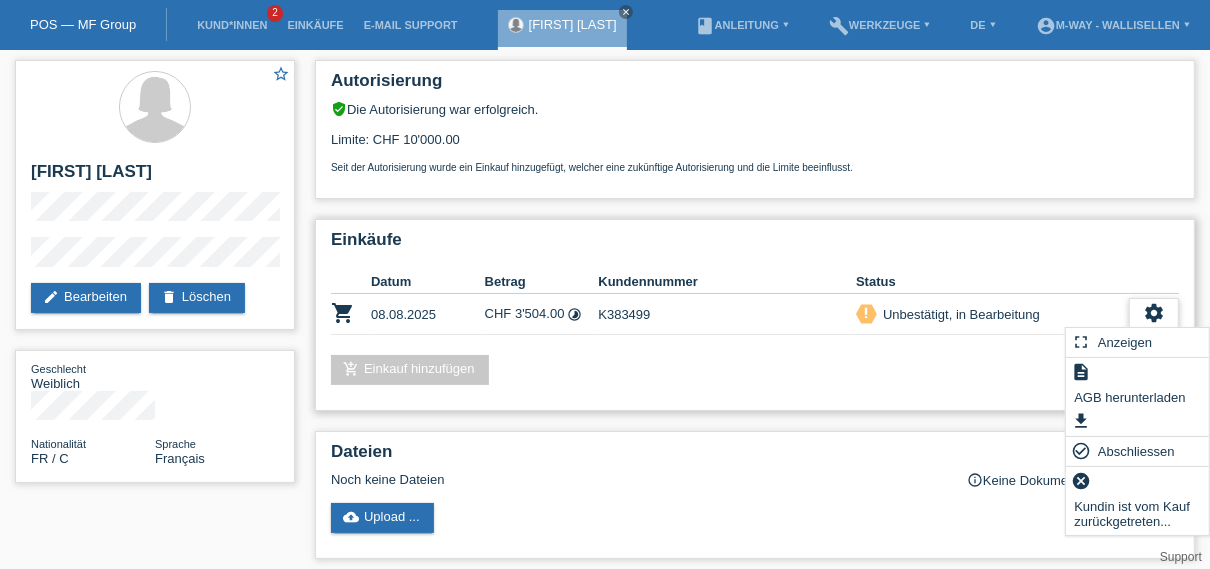 click on "settings" at bounding box center [1154, 313] 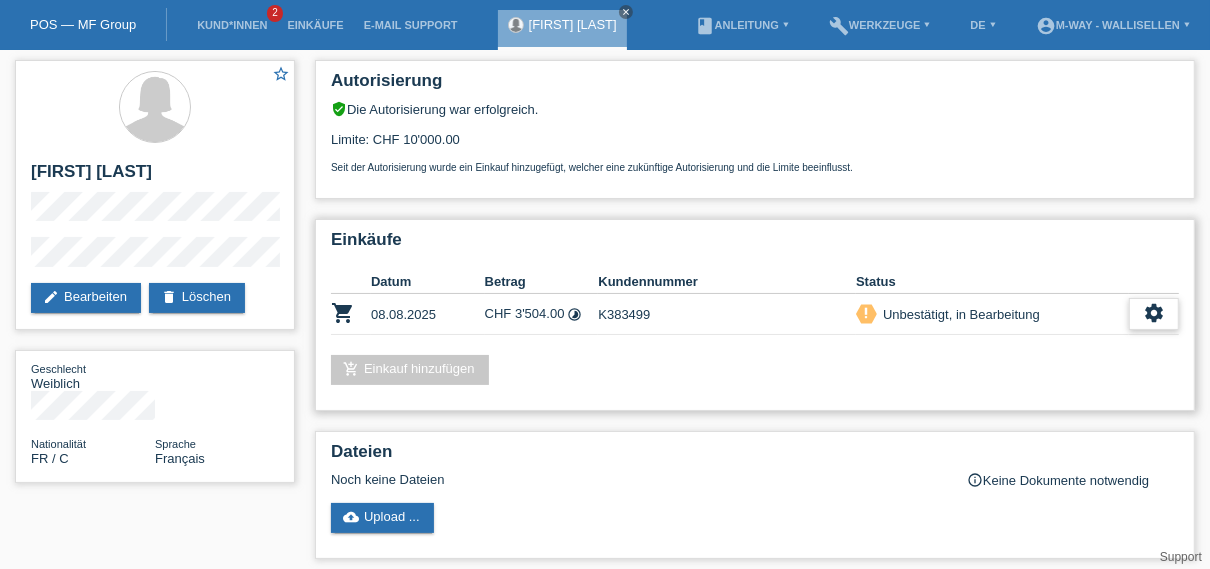 click on "settings" at bounding box center (1154, 313) 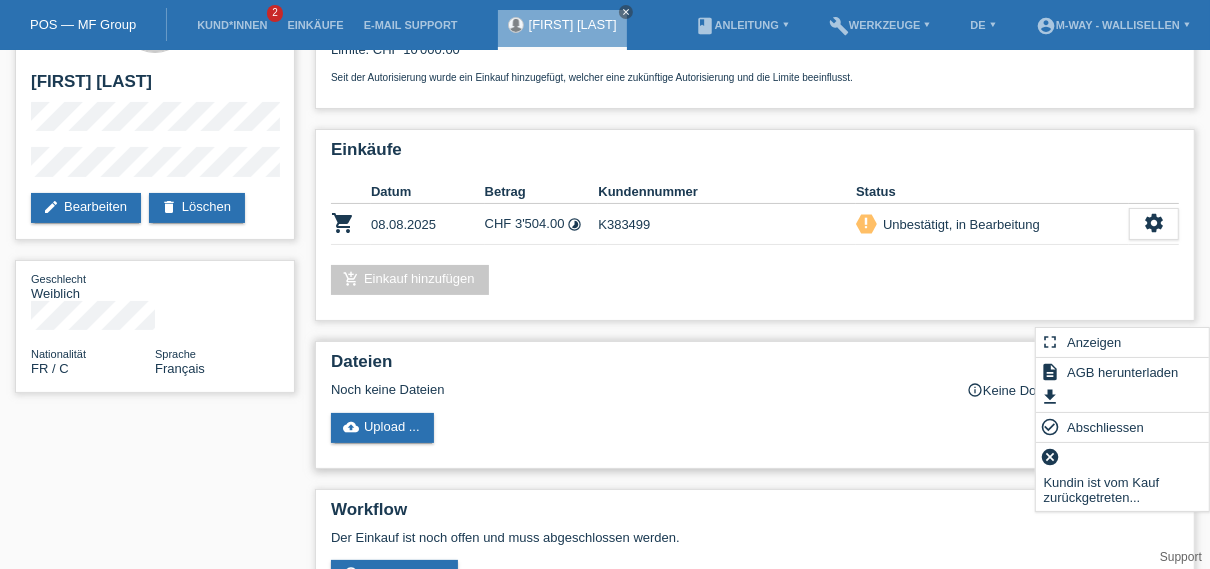 scroll, scrollTop: 160, scrollLeft: 0, axis: vertical 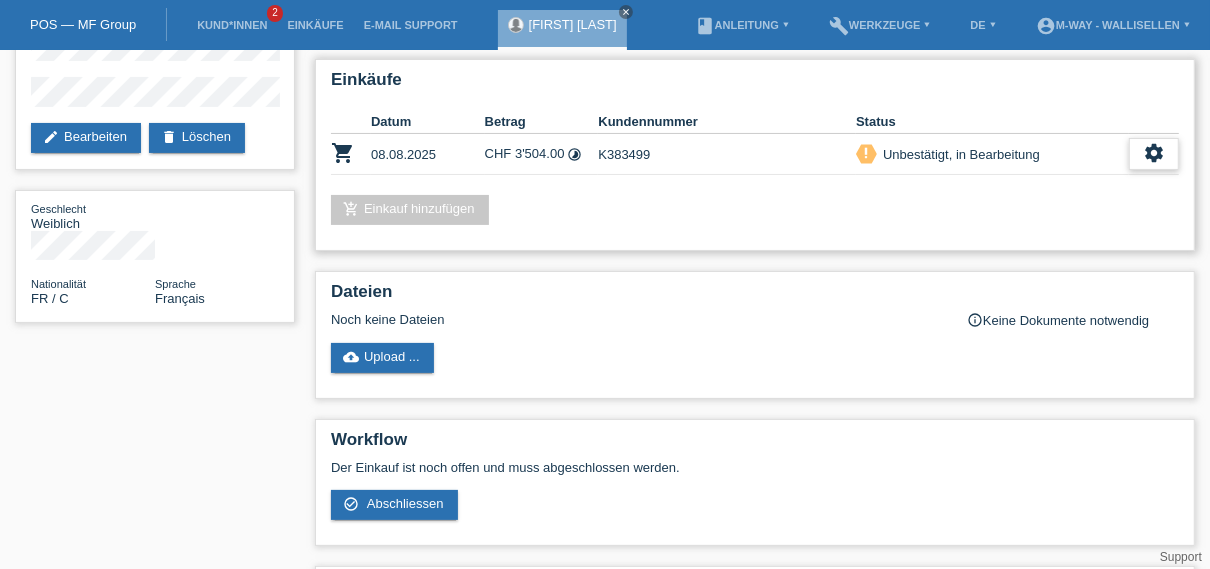 click on "settings" at bounding box center [1154, 153] 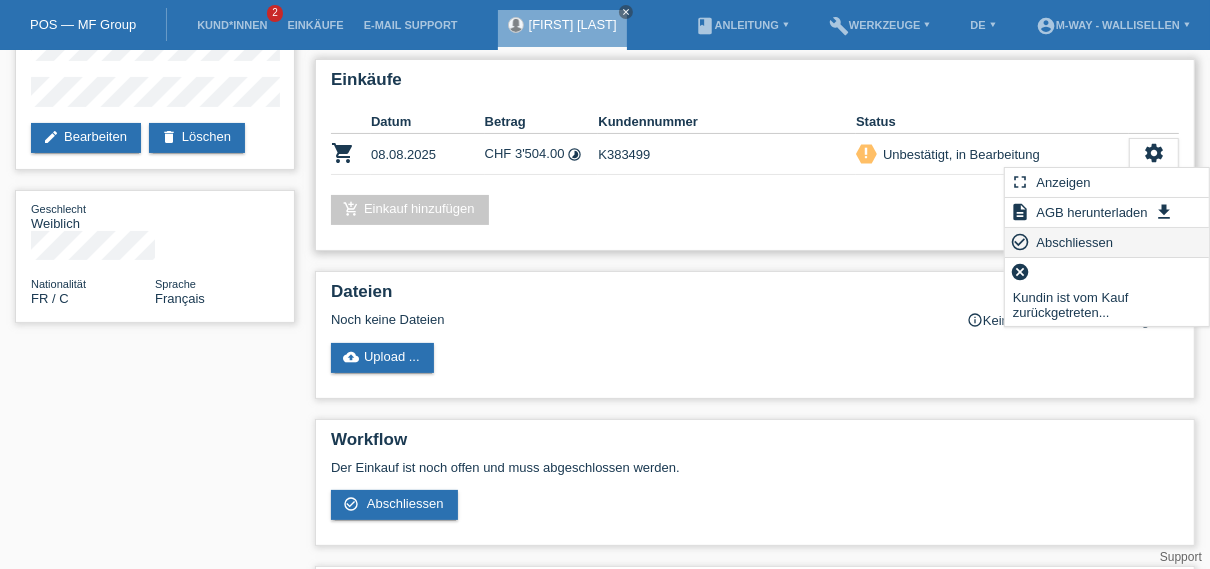 click on "Abschliessen" at bounding box center (1074, 242) 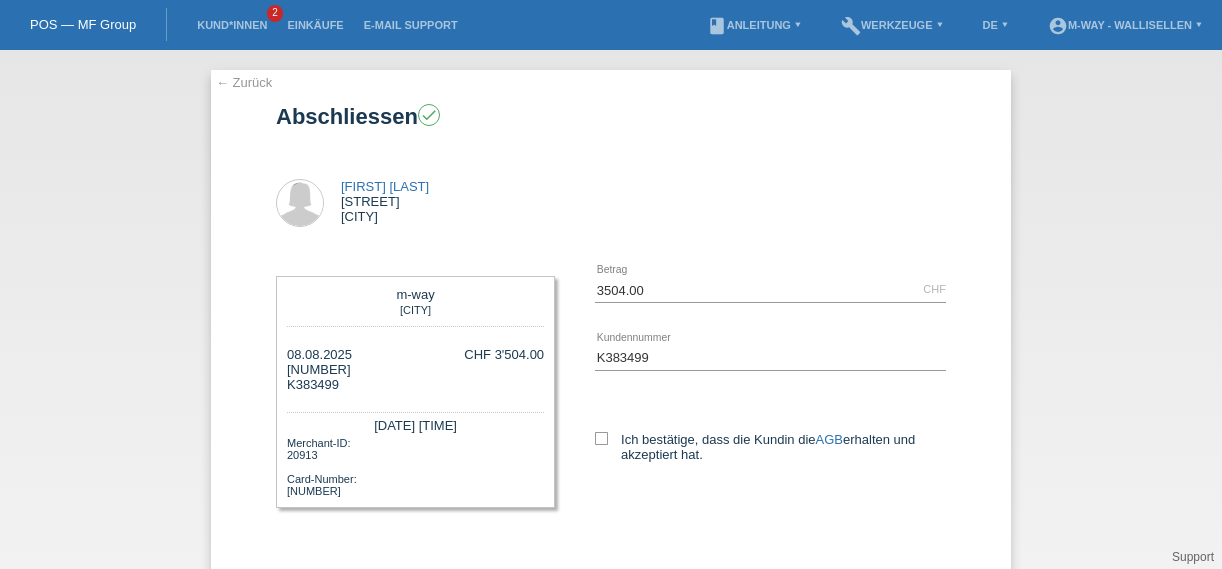 scroll, scrollTop: 0, scrollLeft: 0, axis: both 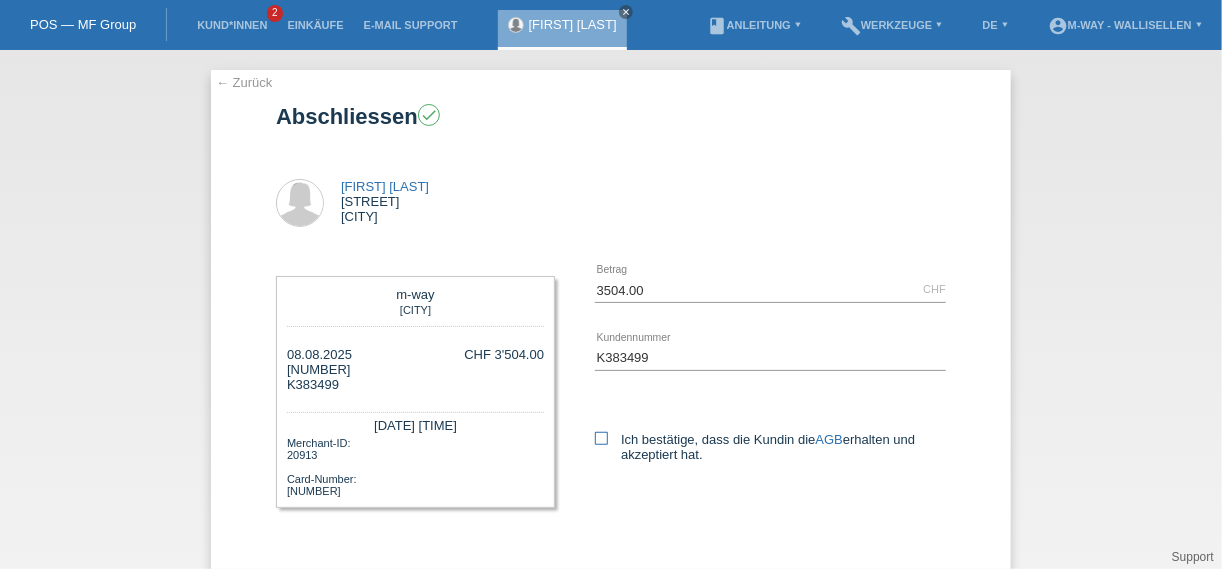 click at bounding box center [601, 438] 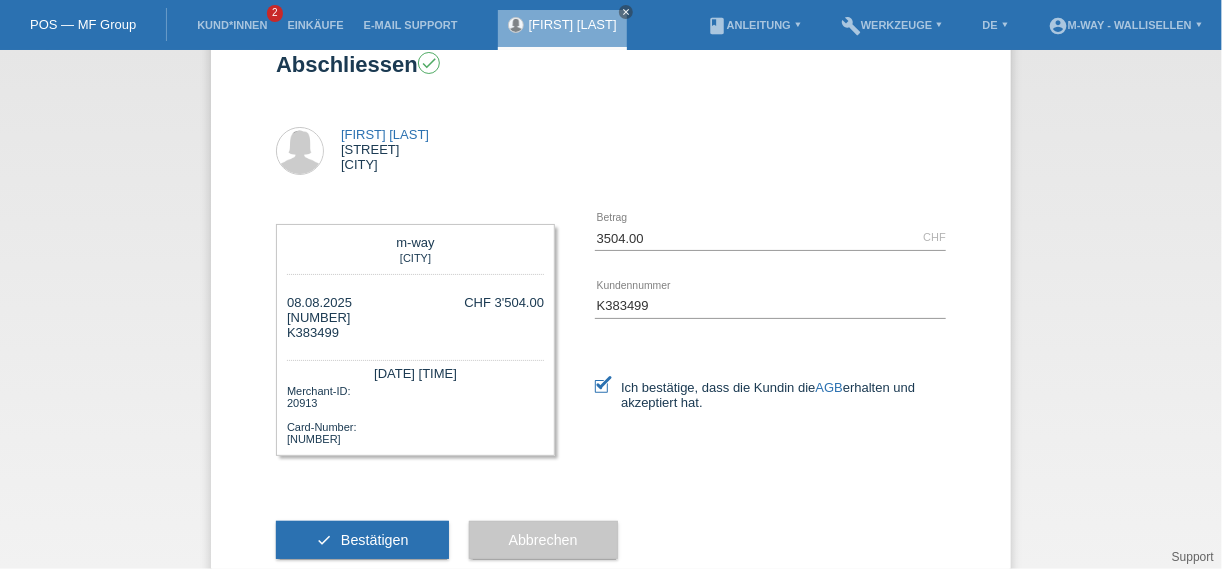 scroll, scrollTop: 105, scrollLeft: 0, axis: vertical 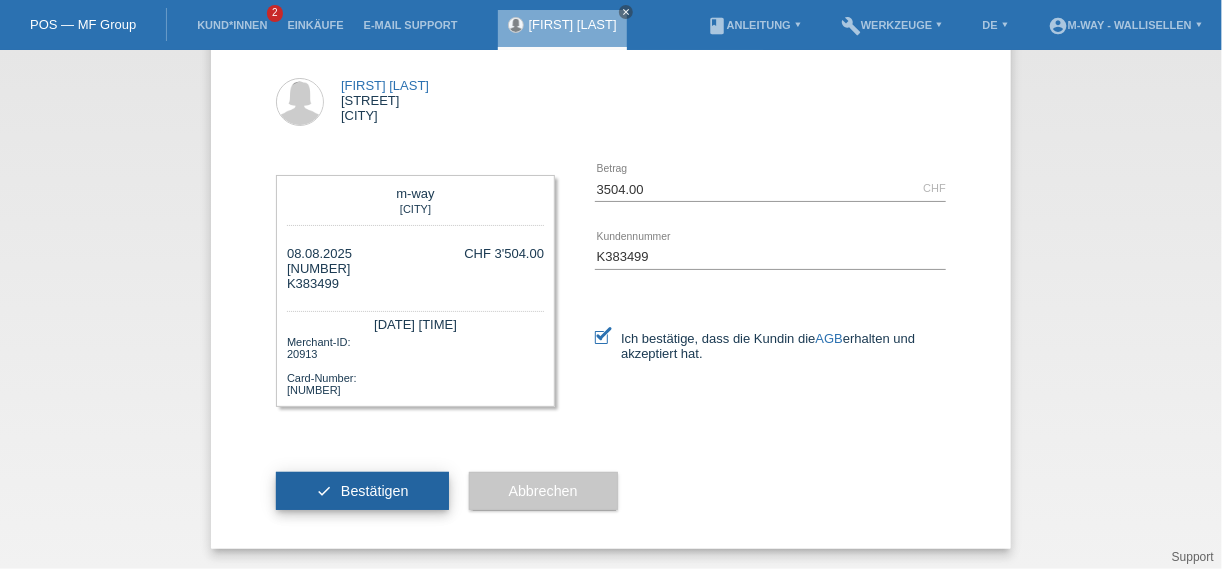click on "Bestätigen" at bounding box center (375, 491) 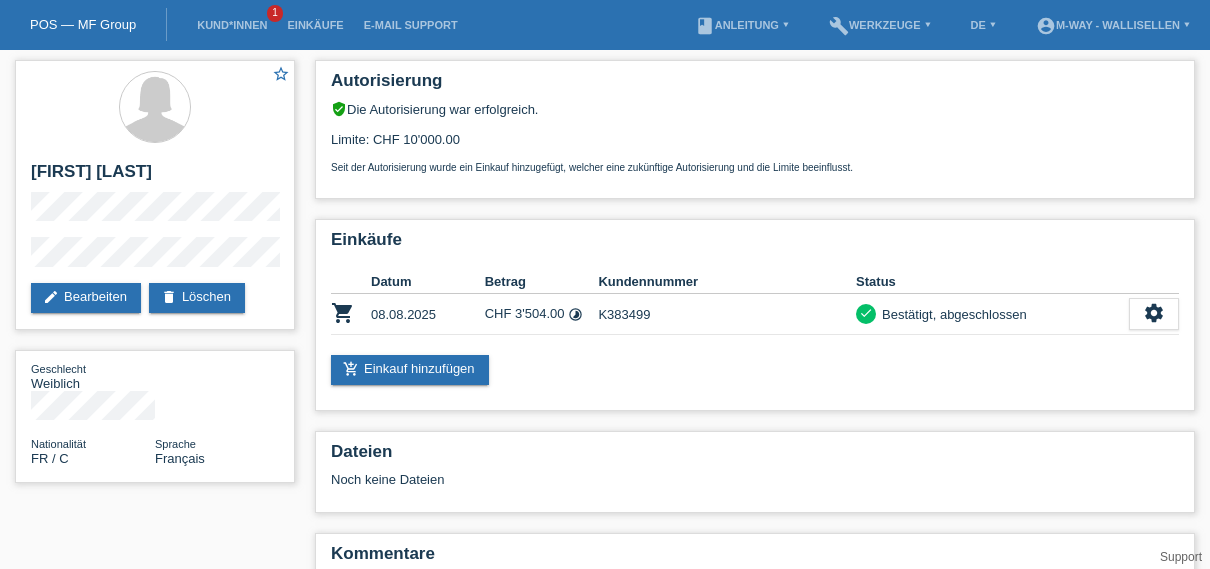 scroll, scrollTop: 0, scrollLeft: 0, axis: both 